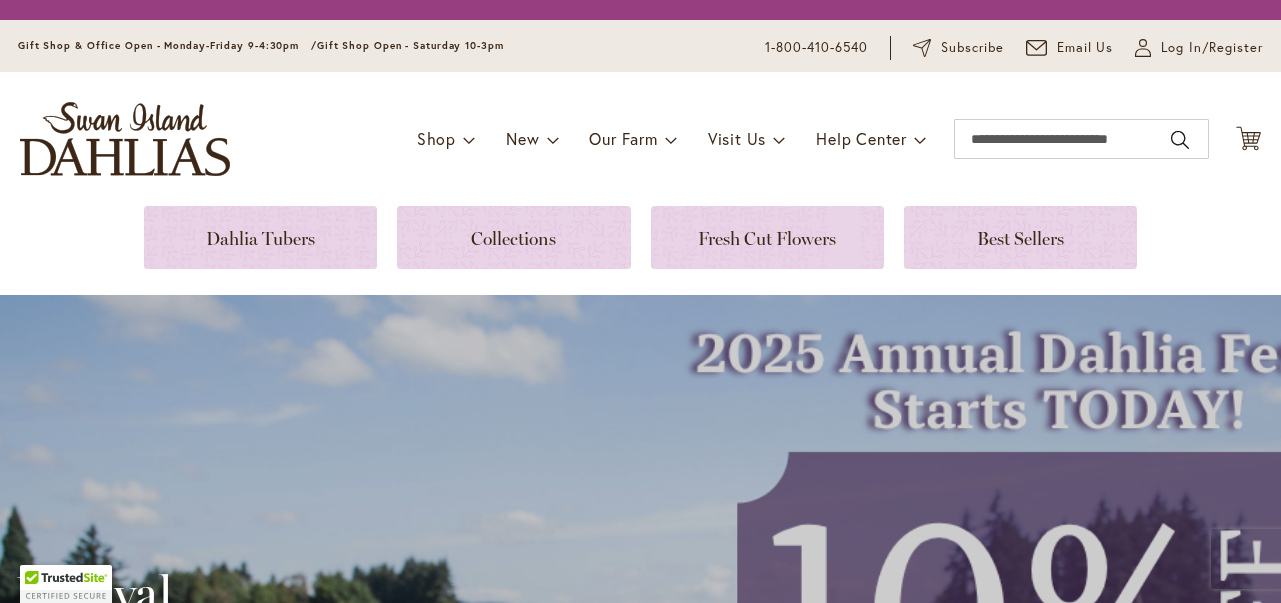 scroll, scrollTop: 0, scrollLeft: 0, axis: both 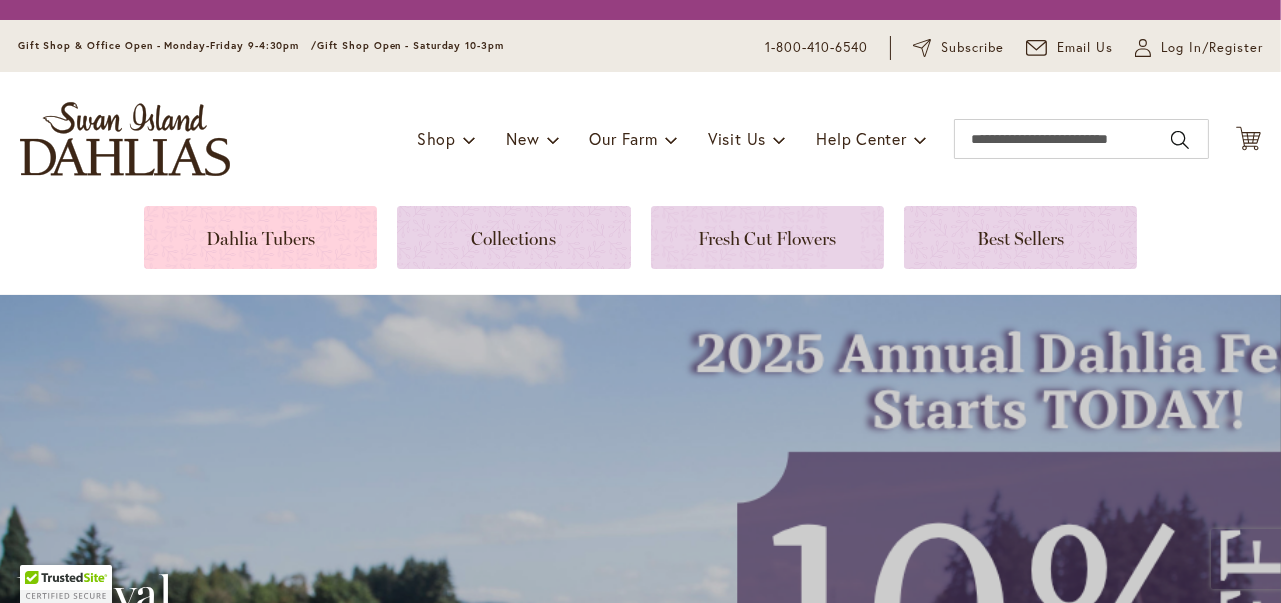 click at bounding box center [260, 237] 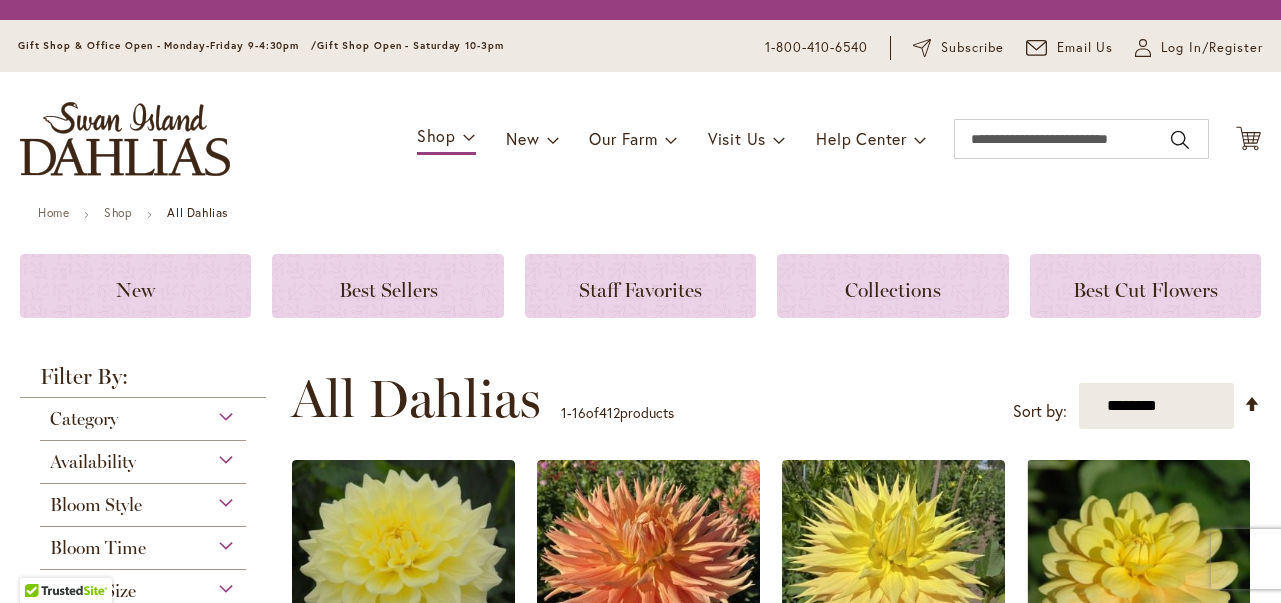 scroll, scrollTop: 0, scrollLeft: 0, axis: both 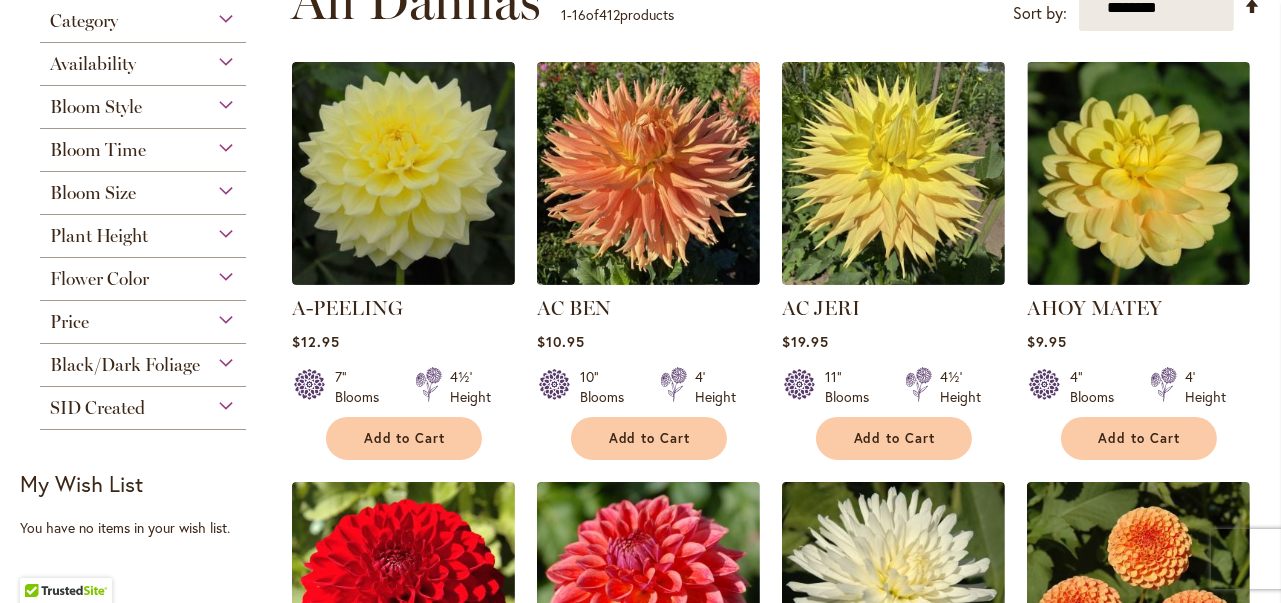 click on "Black/Dark Foliage" at bounding box center [143, 360] 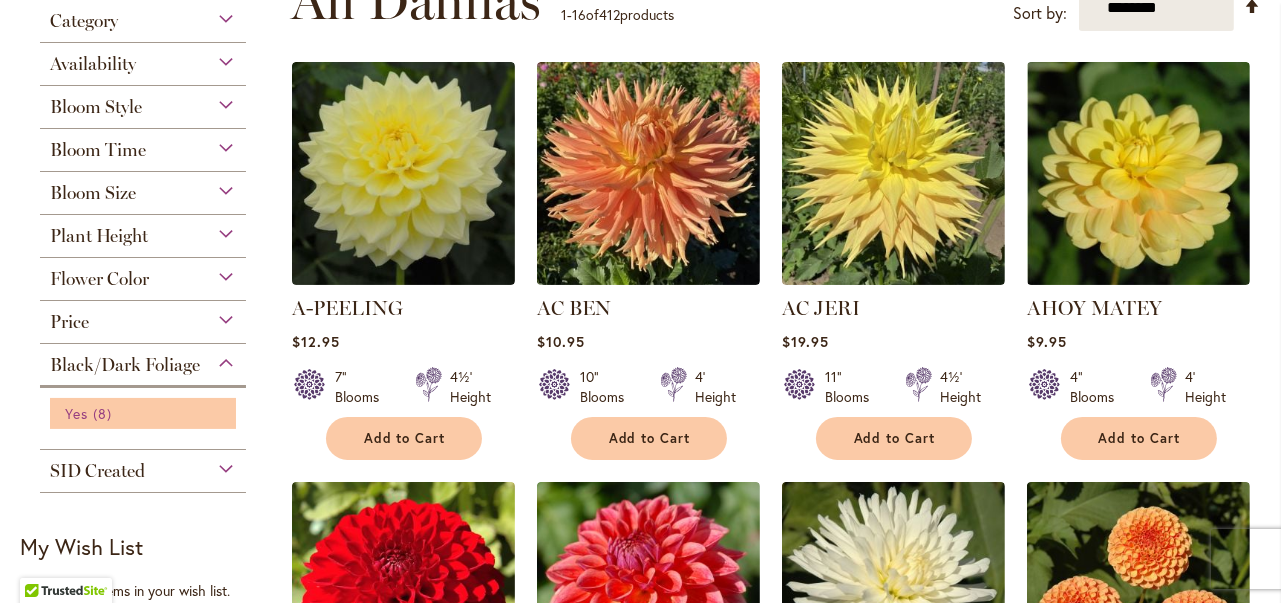 click on "Yes" at bounding box center (76, 413) 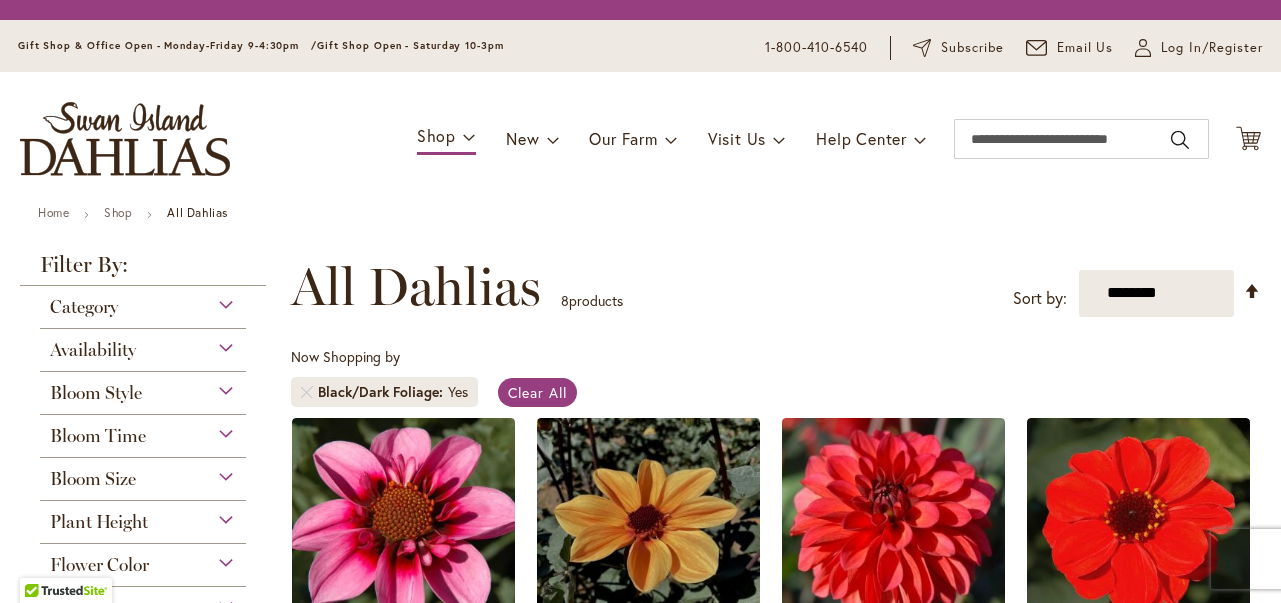 scroll, scrollTop: 0, scrollLeft: 0, axis: both 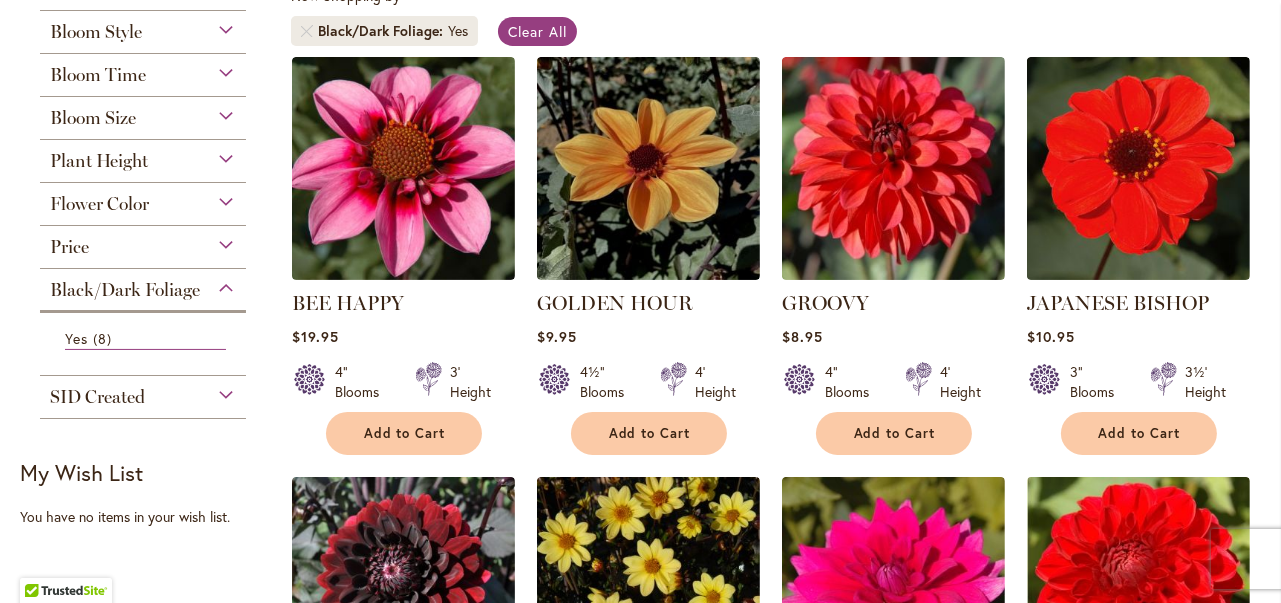 click on "Black/Dark Foliage" at bounding box center [143, 285] 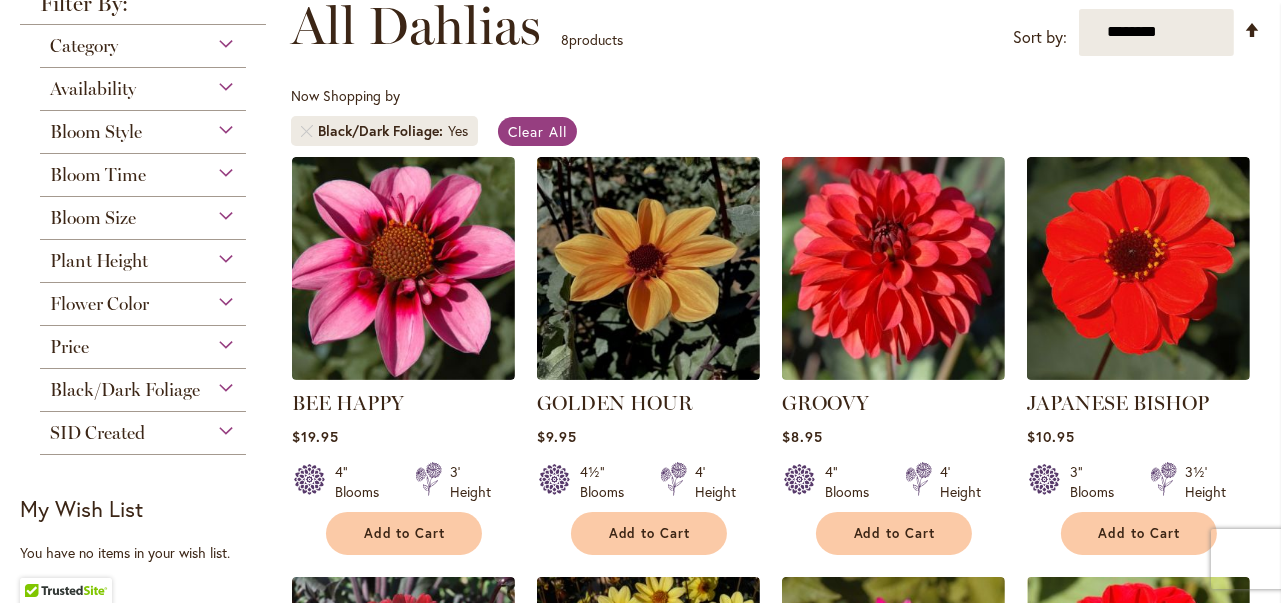 scroll, scrollTop: 100, scrollLeft: 0, axis: vertical 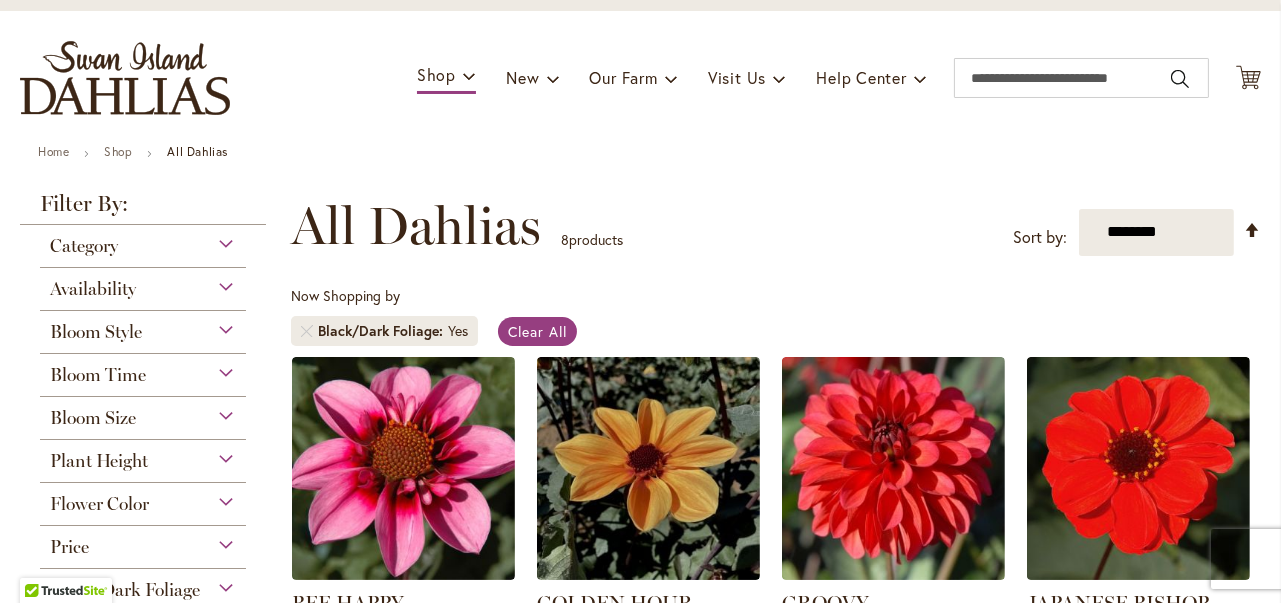click on "Bloom Style" at bounding box center [96, 332] 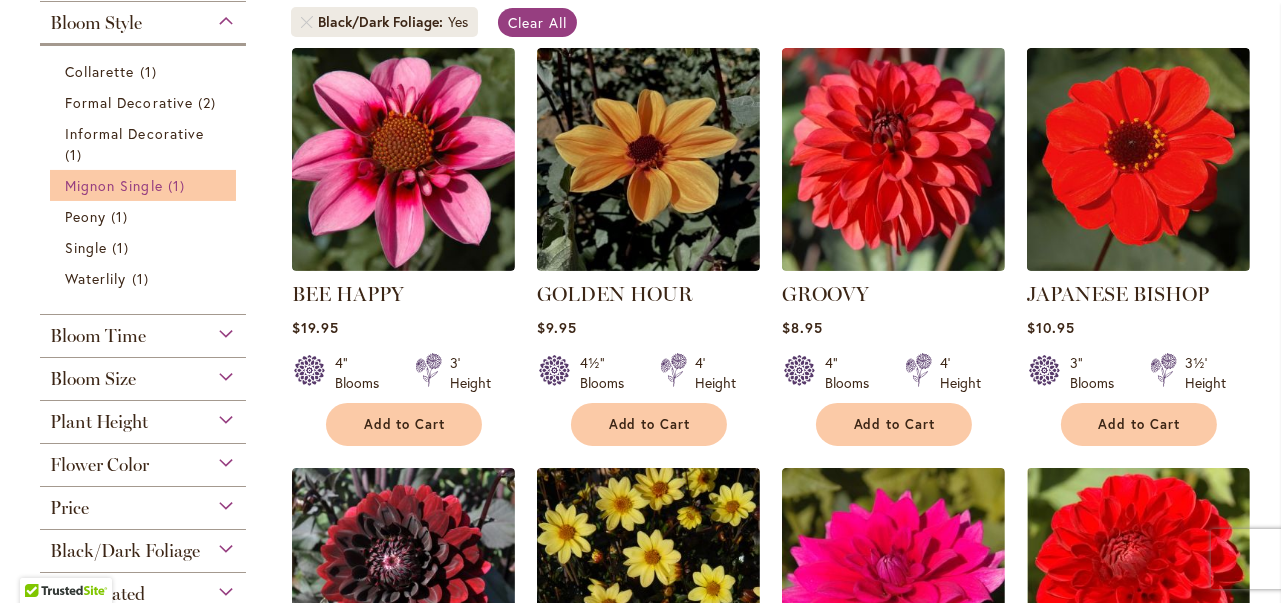 click on "Mignon Single" at bounding box center [114, 185] 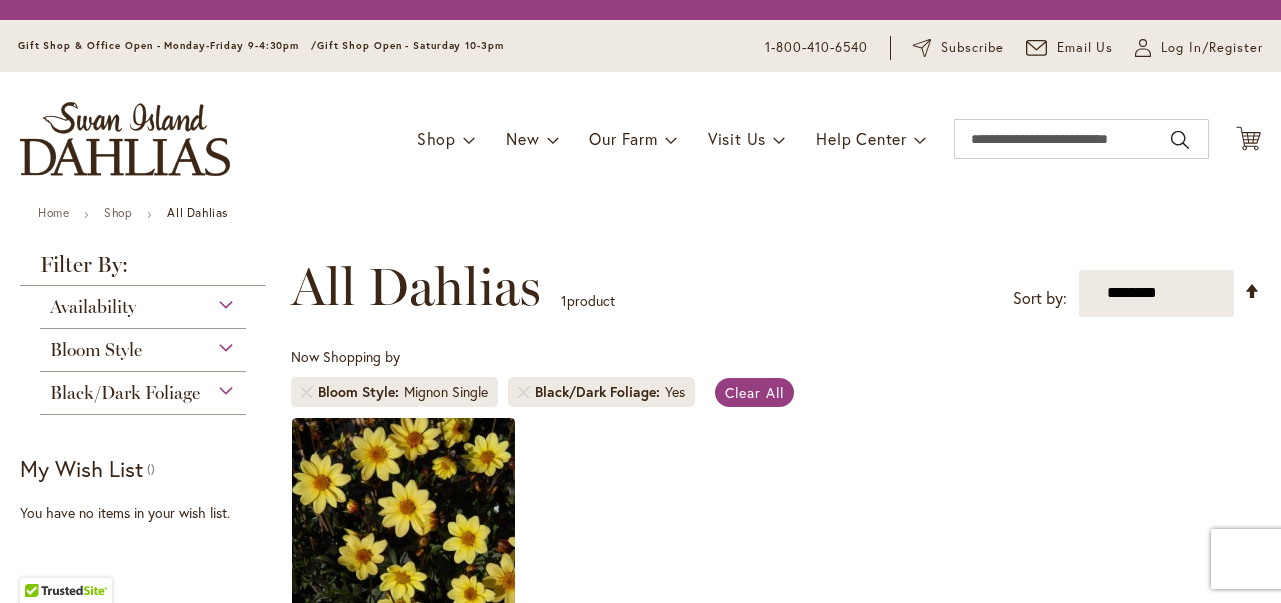 scroll, scrollTop: 0, scrollLeft: 0, axis: both 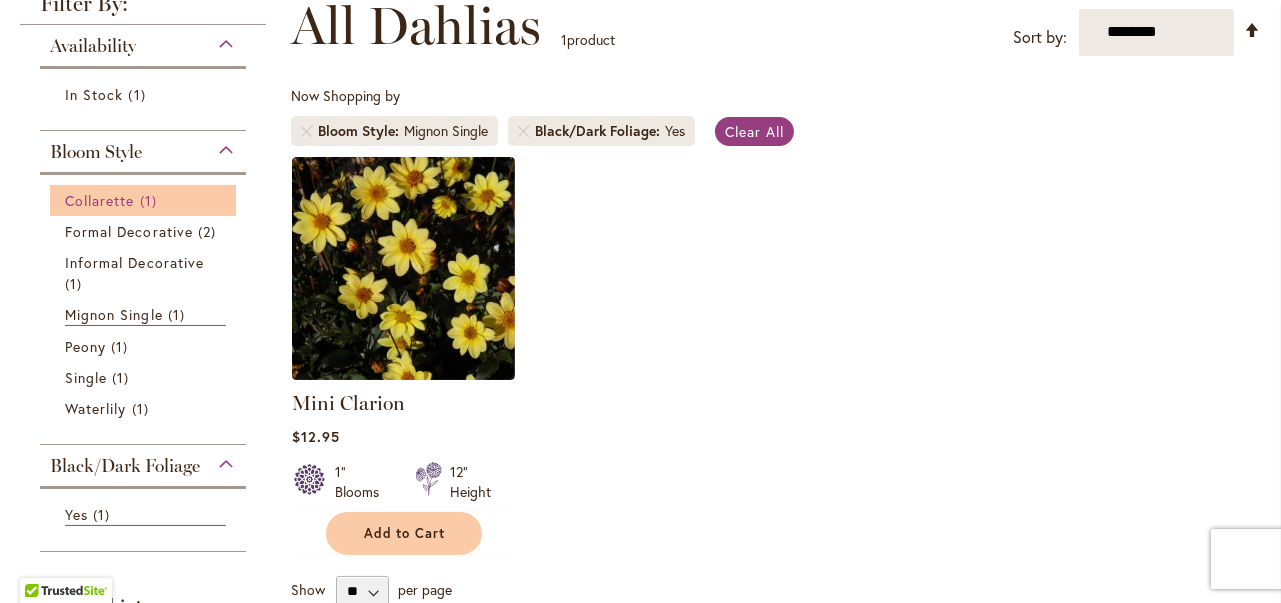 click on "Collarette" at bounding box center [100, 200] 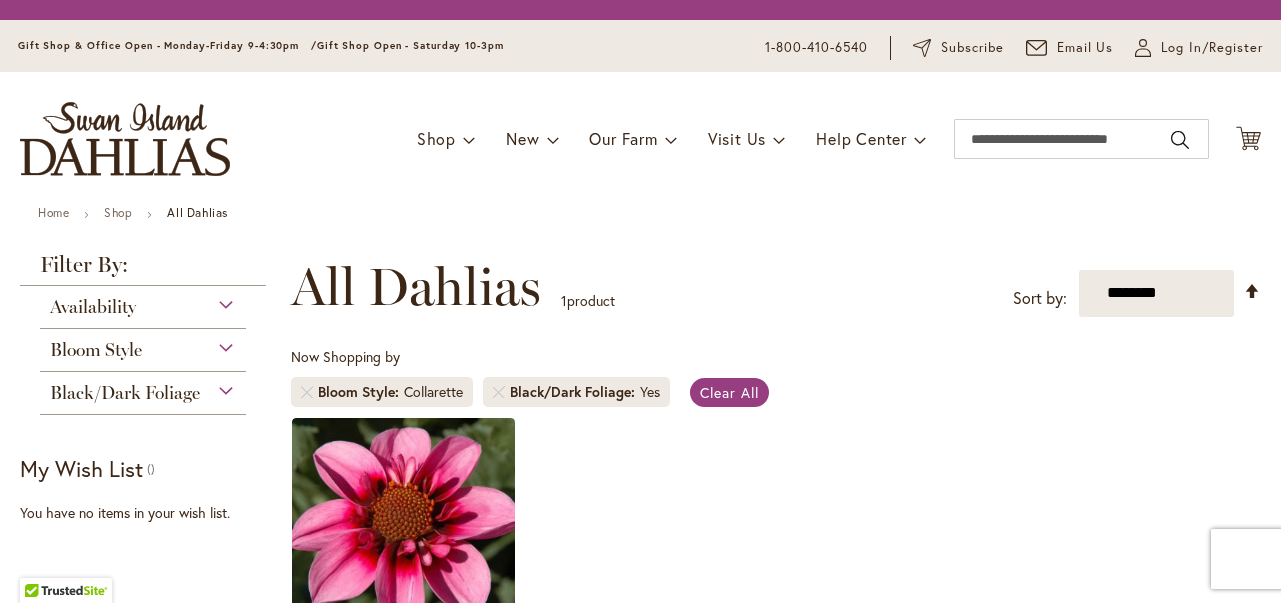 scroll, scrollTop: 0, scrollLeft: 0, axis: both 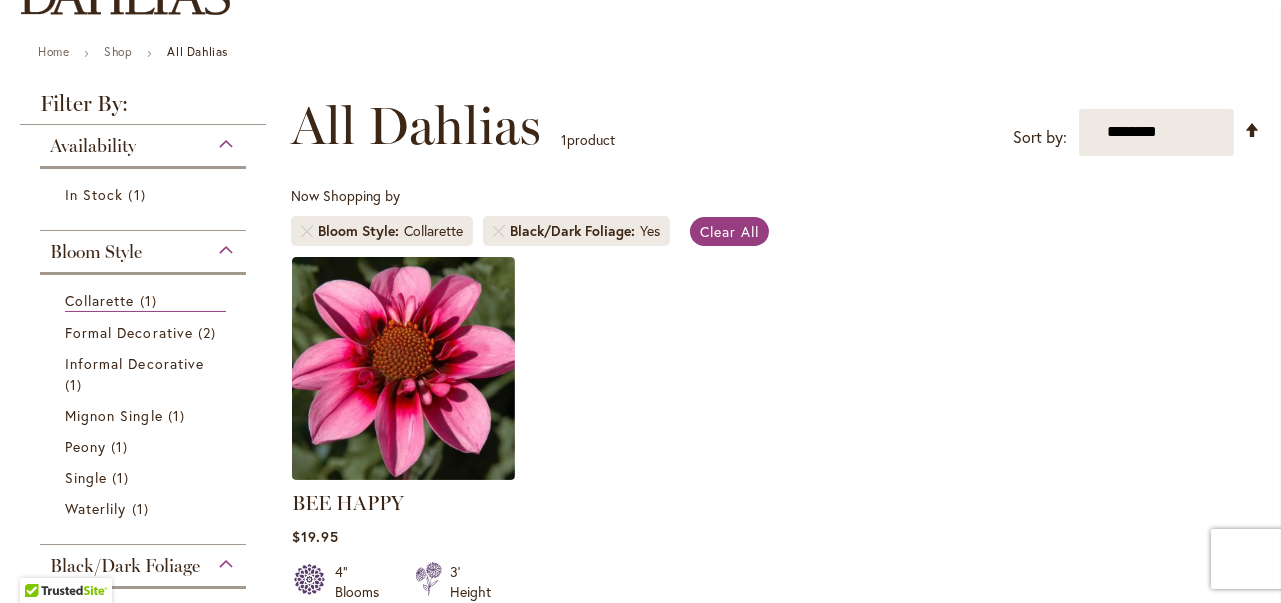 click on "Bloom Style" at bounding box center [96, 252] 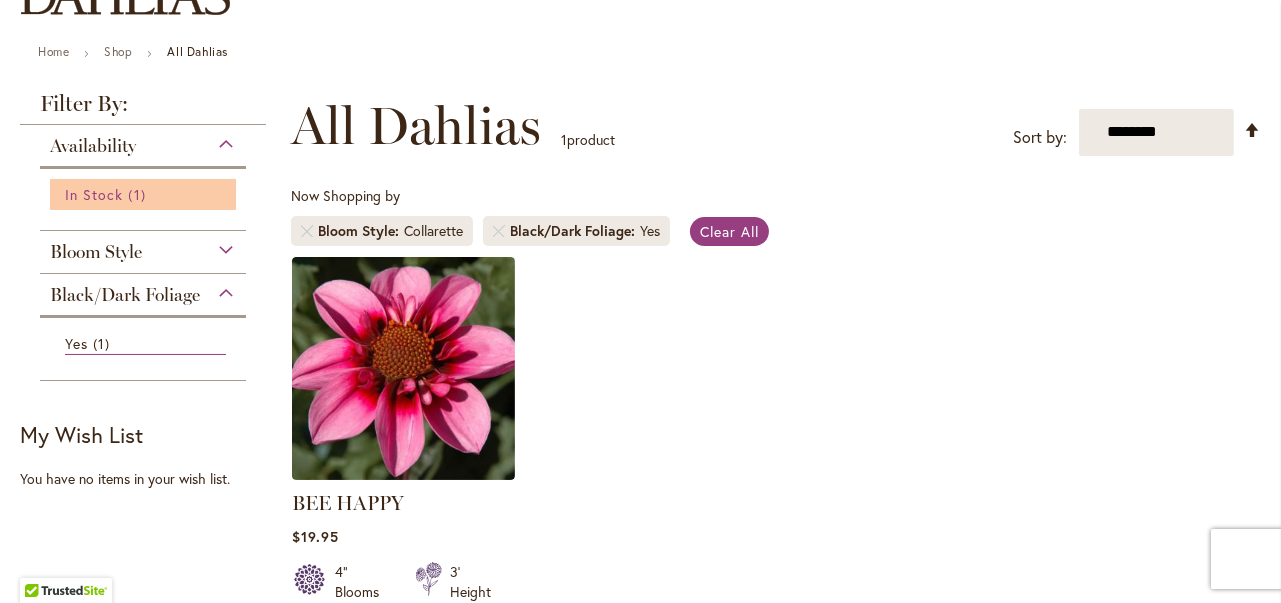click on "In Stock" at bounding box center [94, 194] 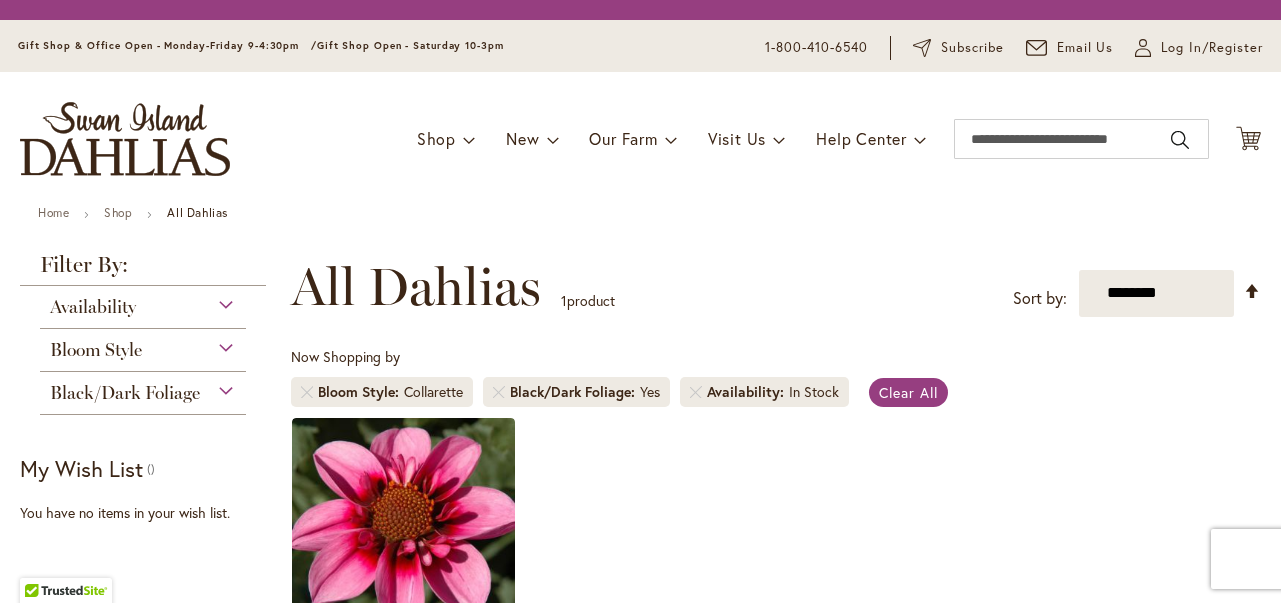 scroll, scrollTop: 0, scrollLeft: 0, axis: both 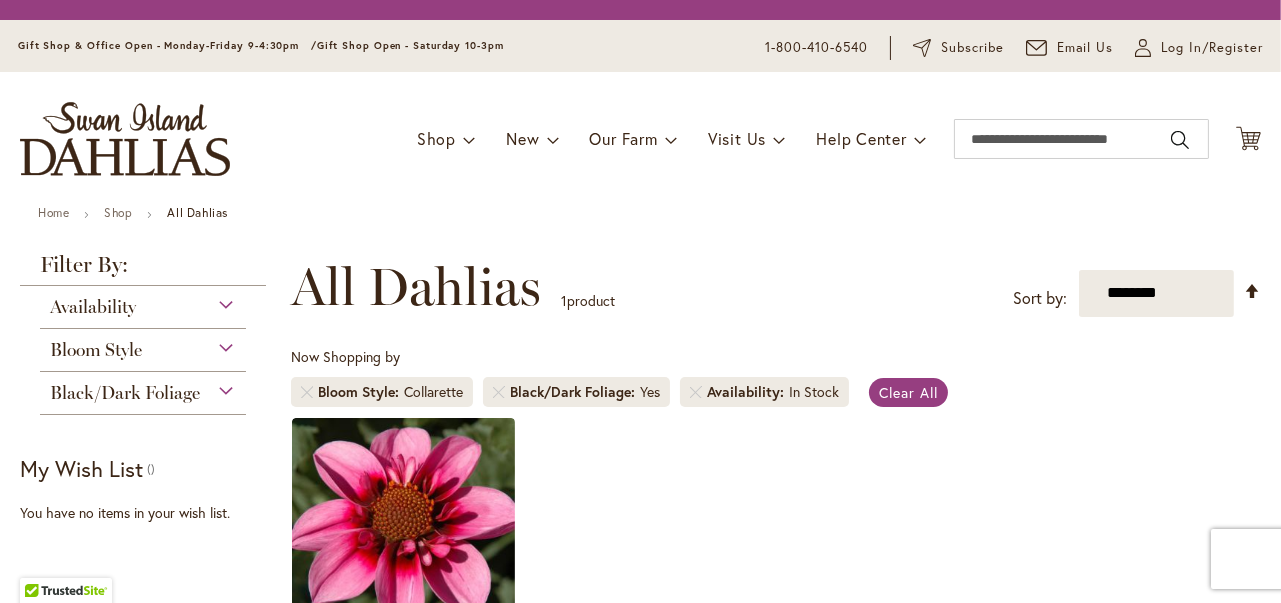 click on "Gift Shop & Office Open - Monday-Friday 9-4:30pm   /" at bounding box center [167, 45] 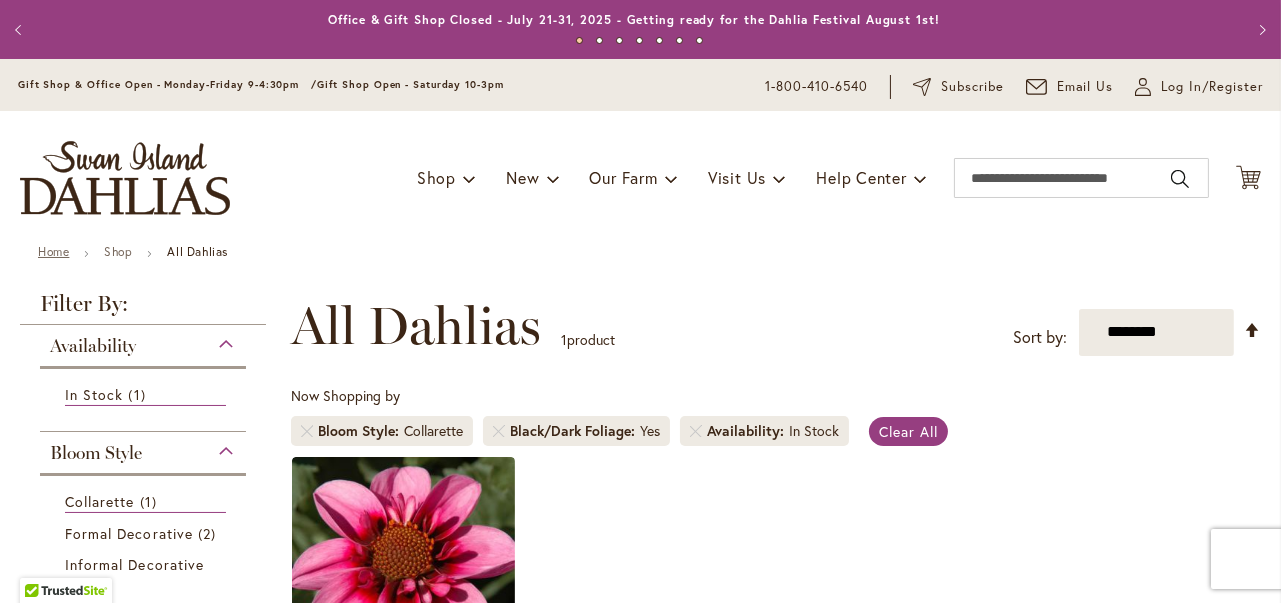 click on "Home" at bounding box center [53, 251] 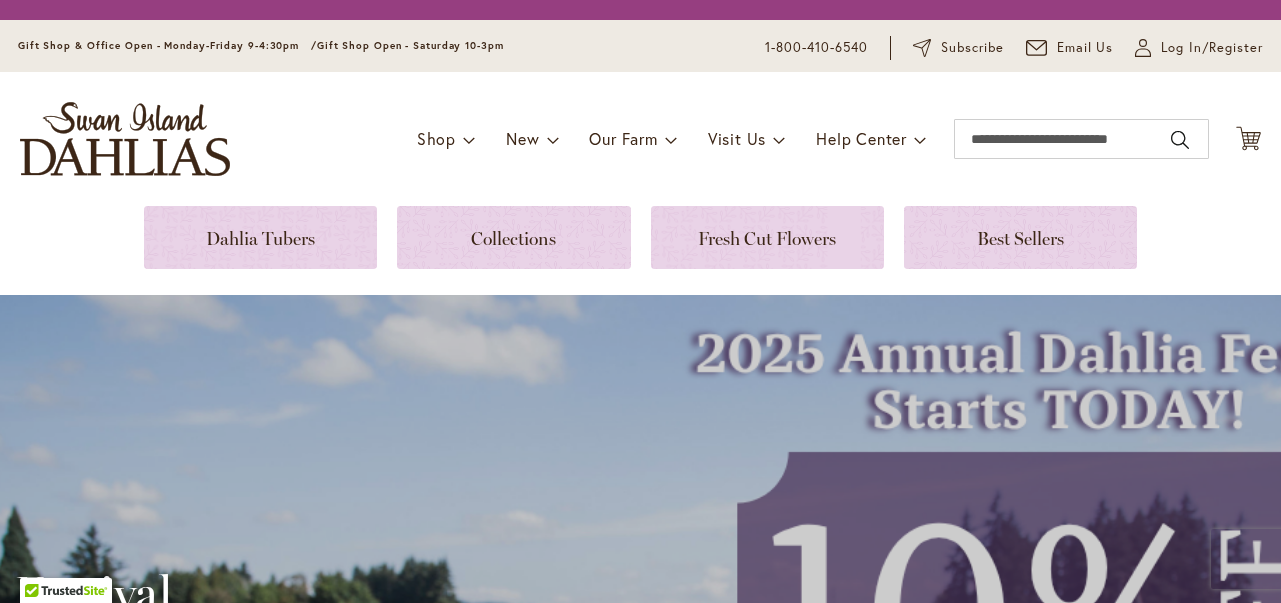 click on "Dahlia Tubers
Collections
Fresh Cut Flowers
Best Sellers
Festival Special
August through September 28th
Order Now
9:00 AM - 5:30 PM
2025 Annual Dahlia Festival
August through September 28th
August-September
Wednesday-Sunday (including Labor Day)
Free Admission & Parking
Food Trucks
Live Music on the Weekends
Classes (Registration Required)
Fresh Cut Flowers
Adorable Gift Shop (Open Year Round)
Hosting ZNA Northwest Koi Show
Hosting Canby Dahlia Run
Learn More
Nation's Largest & Leading Dahlia Grower
Order Dahlia Tubers Now for Spring 2026 Delivery
Buy with Confidence from the Nation's Largest Dahlia Grower. Family Owned and Operated for over 98 years.
Order Now
Great Way to Save
Collections
Shop Now" at bounding box center (640, 4402) 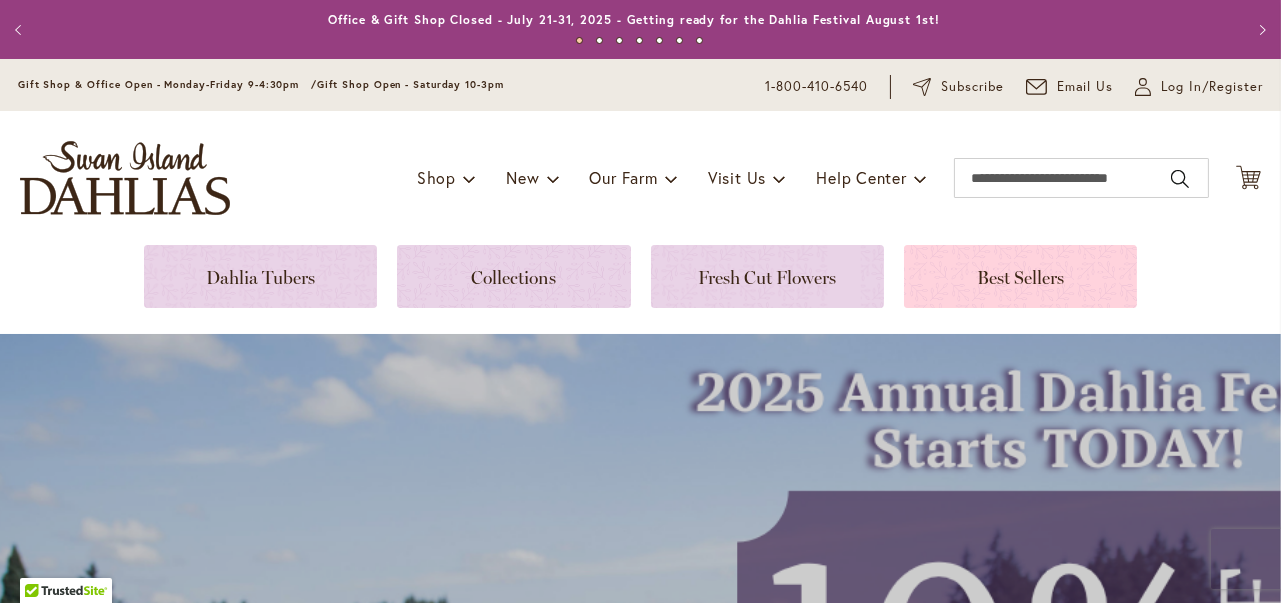 click at bounding box center [1020, 276] 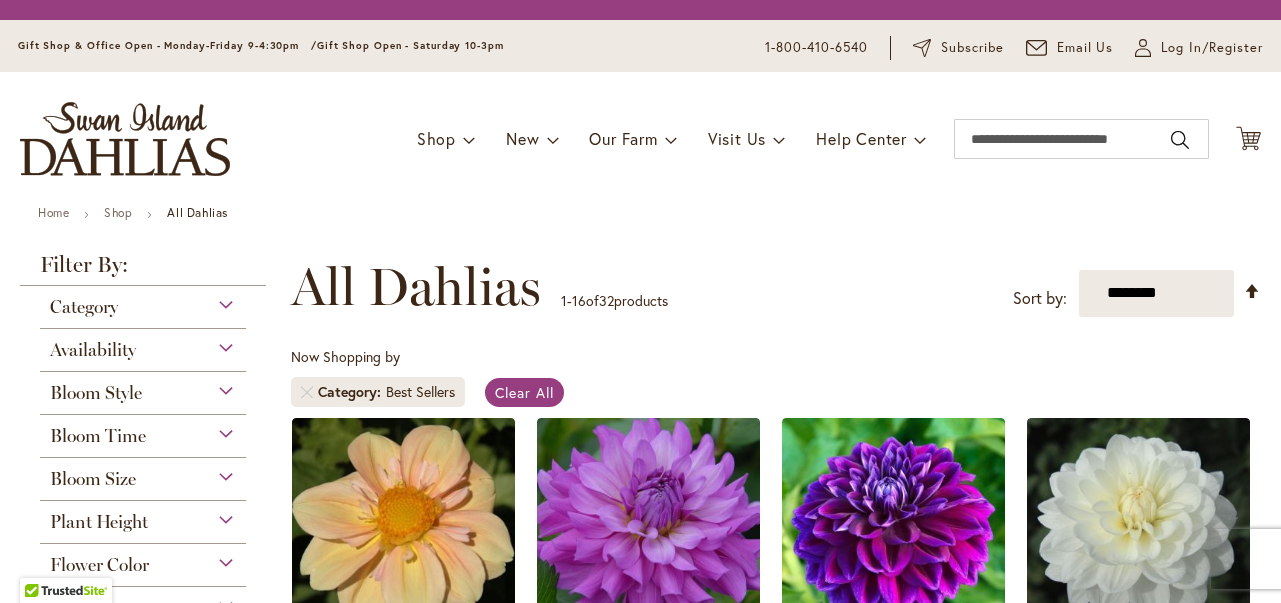 scroll, scrollTop: 0, scrollLeft: 0, axis: both 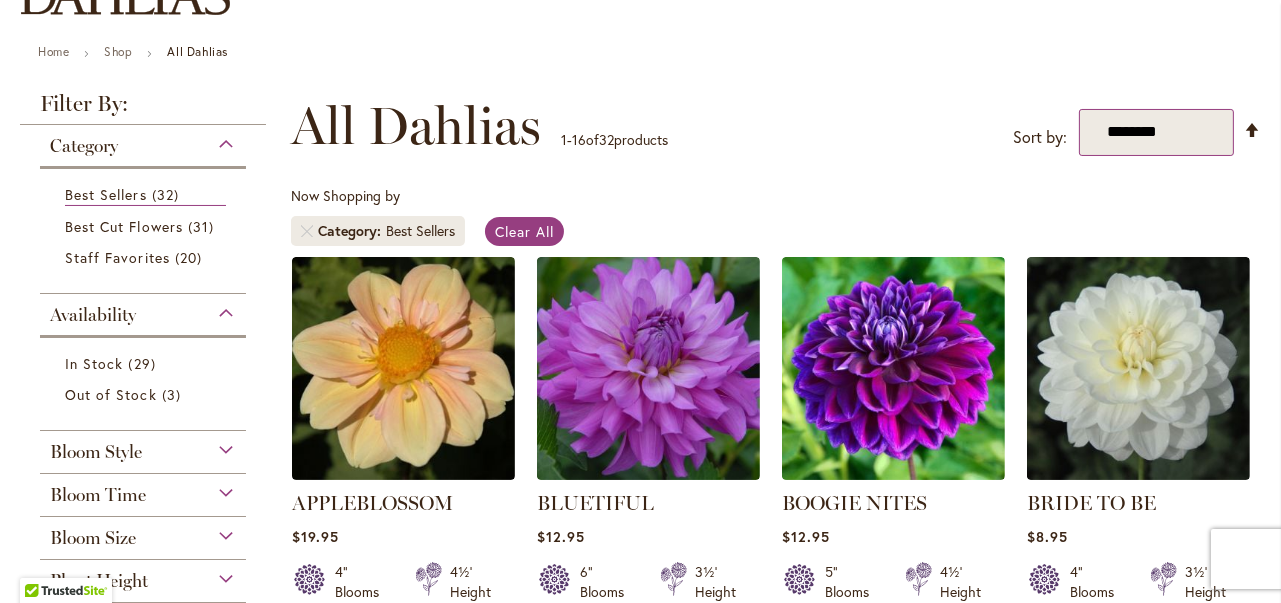 click on "**********" at bounding box center (1156, 132) 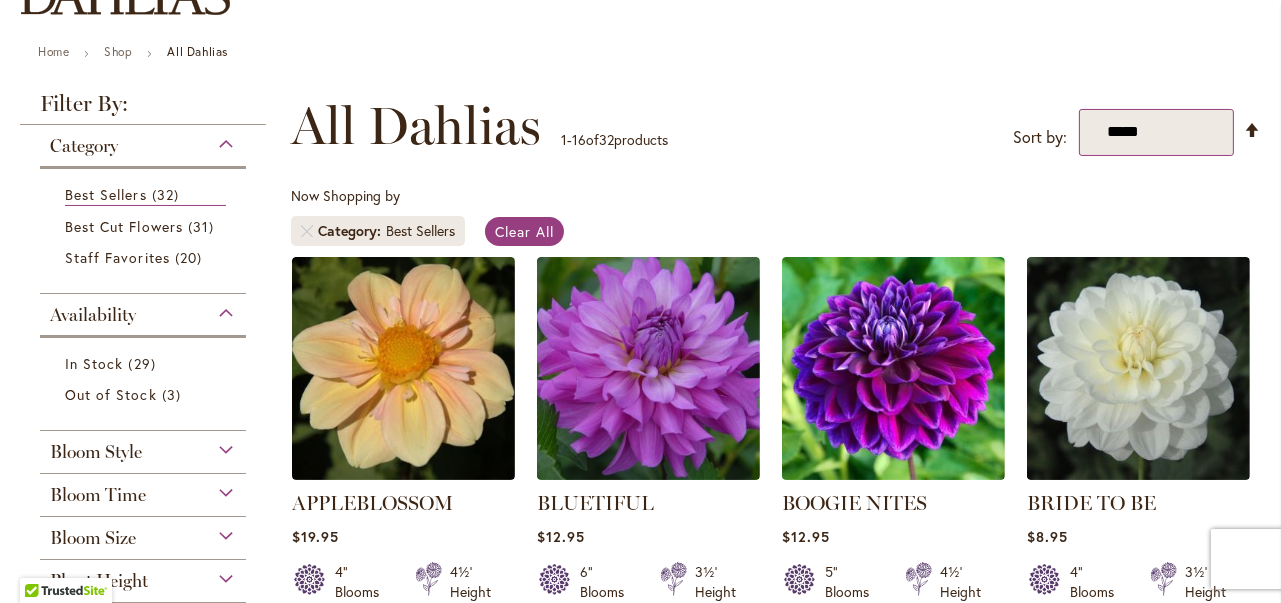 click on "**********" at bounding box center (1156, 132) 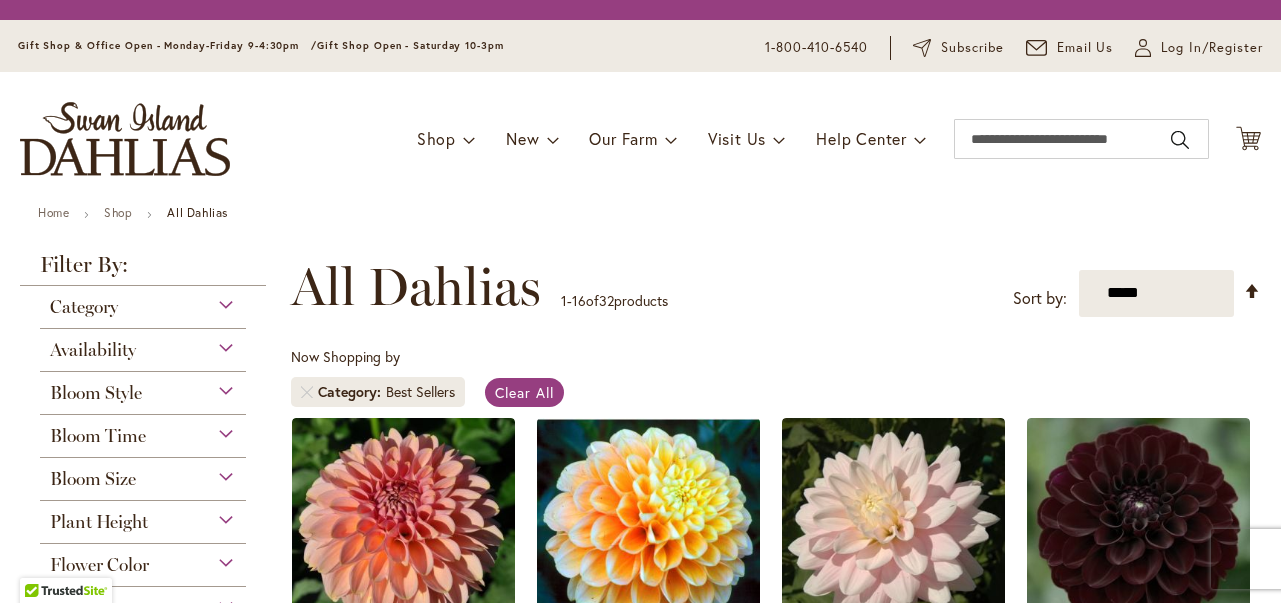 scroll, scrollTop: 0, scrollLeft: 0, axis: both 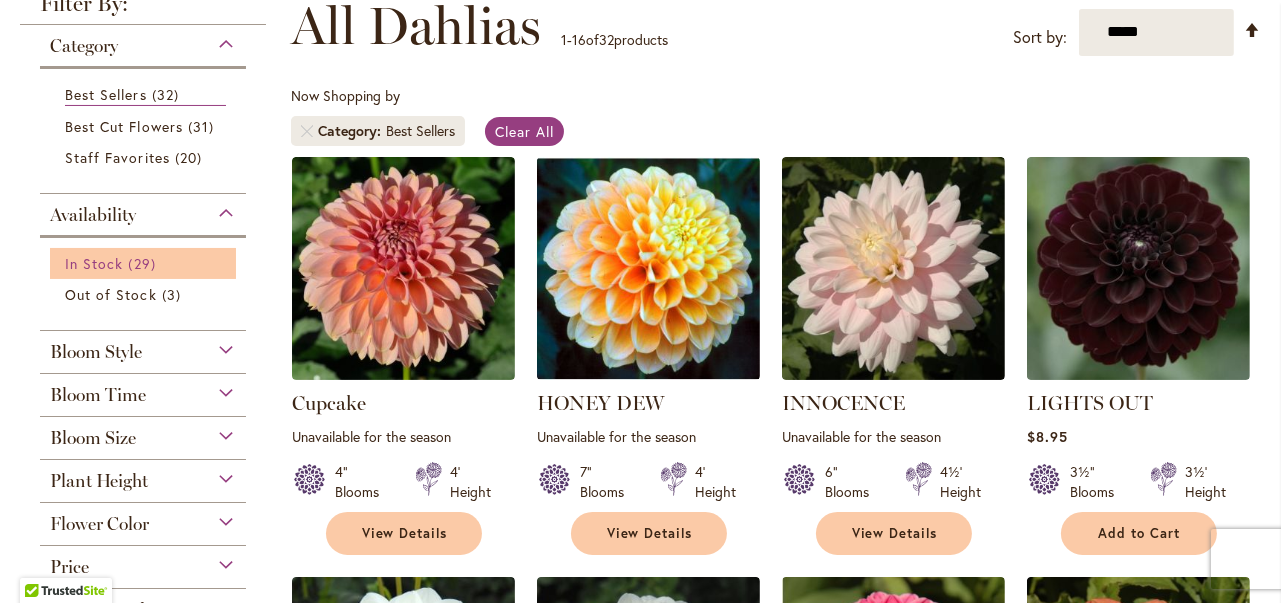 click on "In Stock" at bounding box center [94, 263] 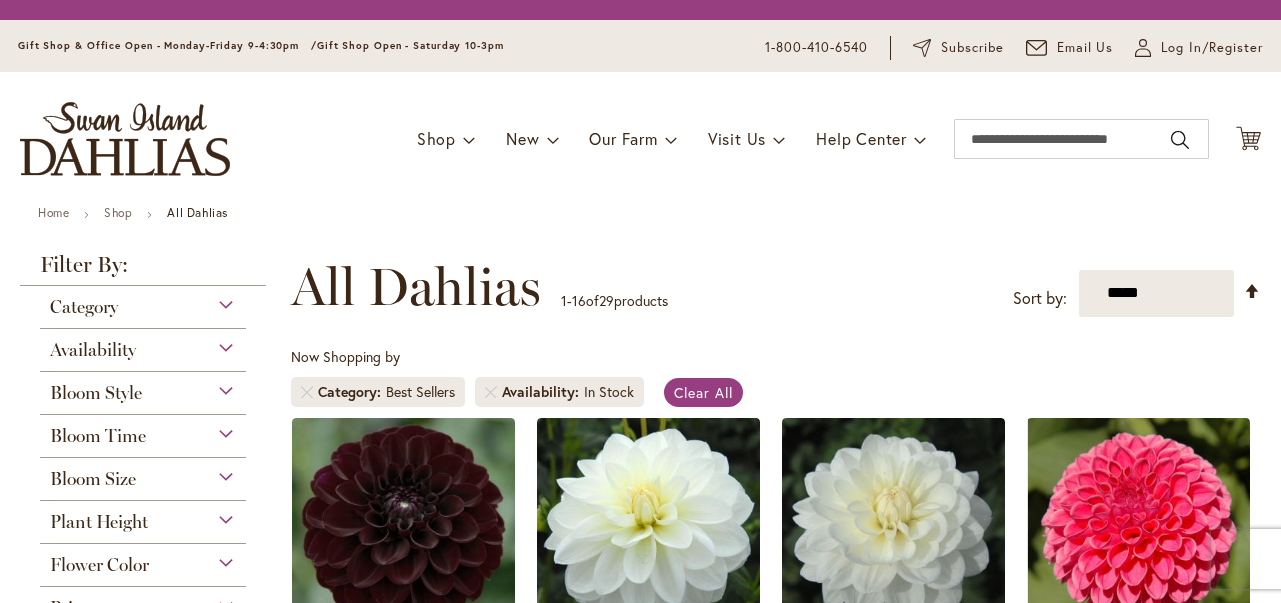scroll, scrollTop: 0, scrollLeft: 0, axis: both 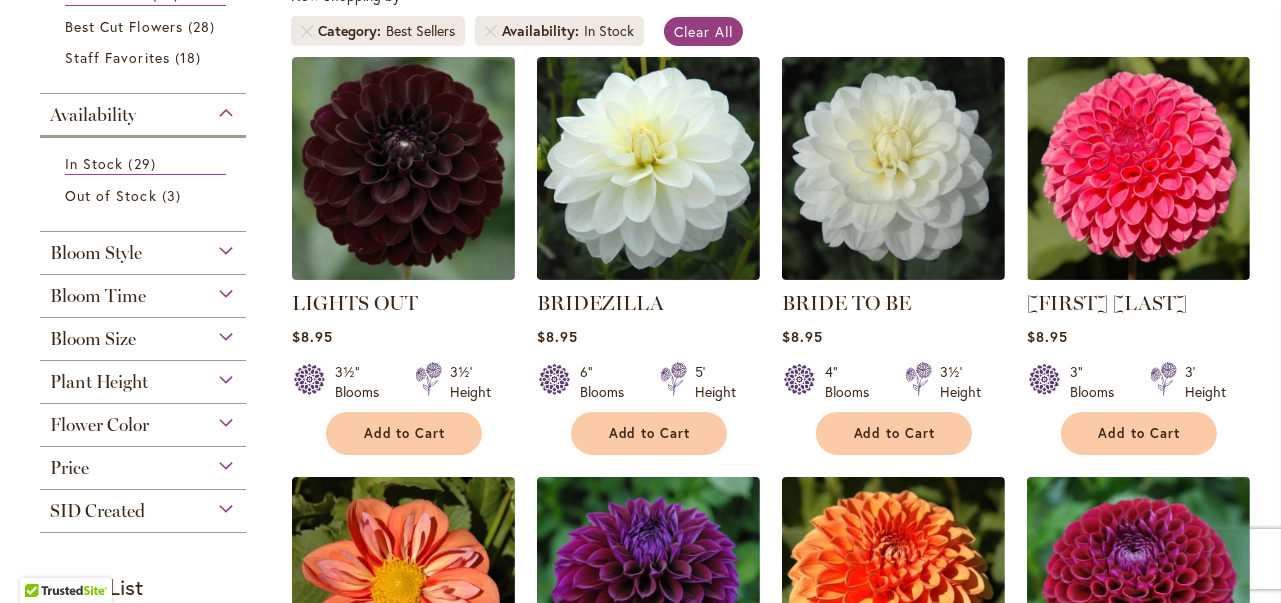 click on "Bloom Size" at bounding box center (93, 339) 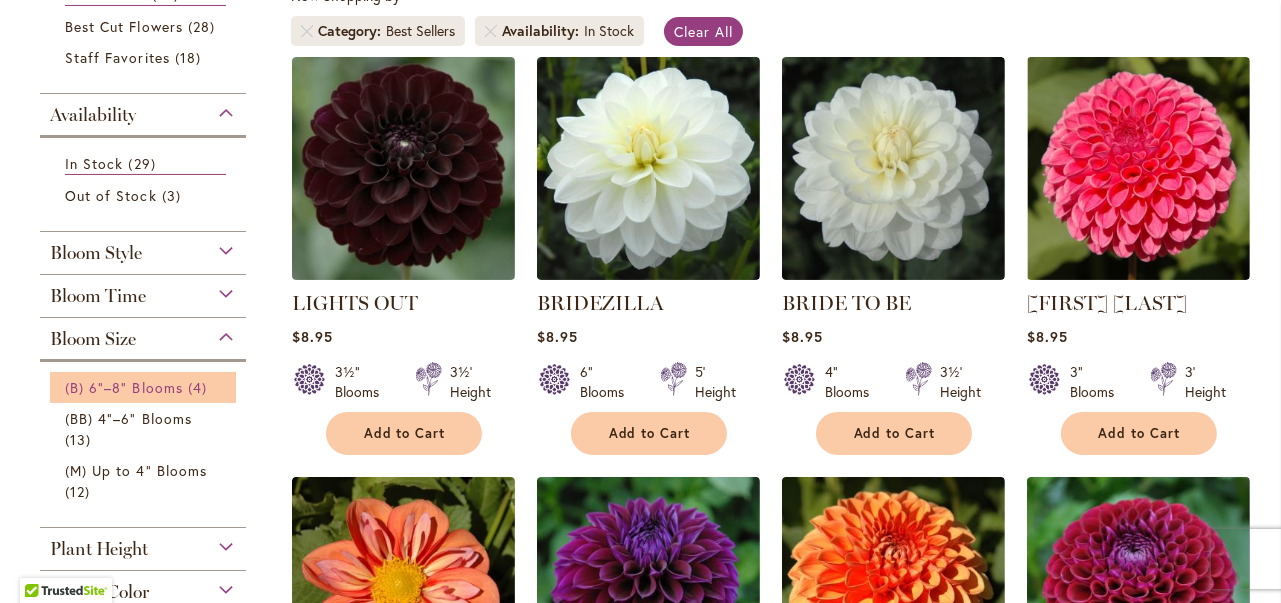 click on "(B) 6"–8" Blooms" at bounding box center (124, 387) 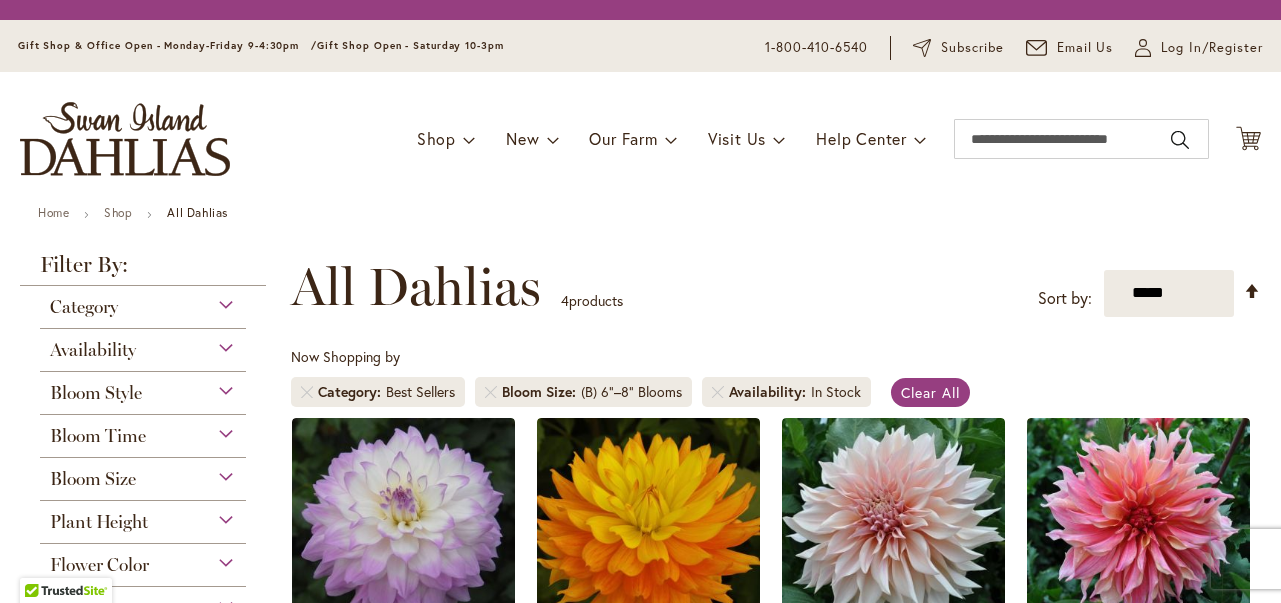scroll, scrollTop: 0, scrollLeft: 0, axis: both 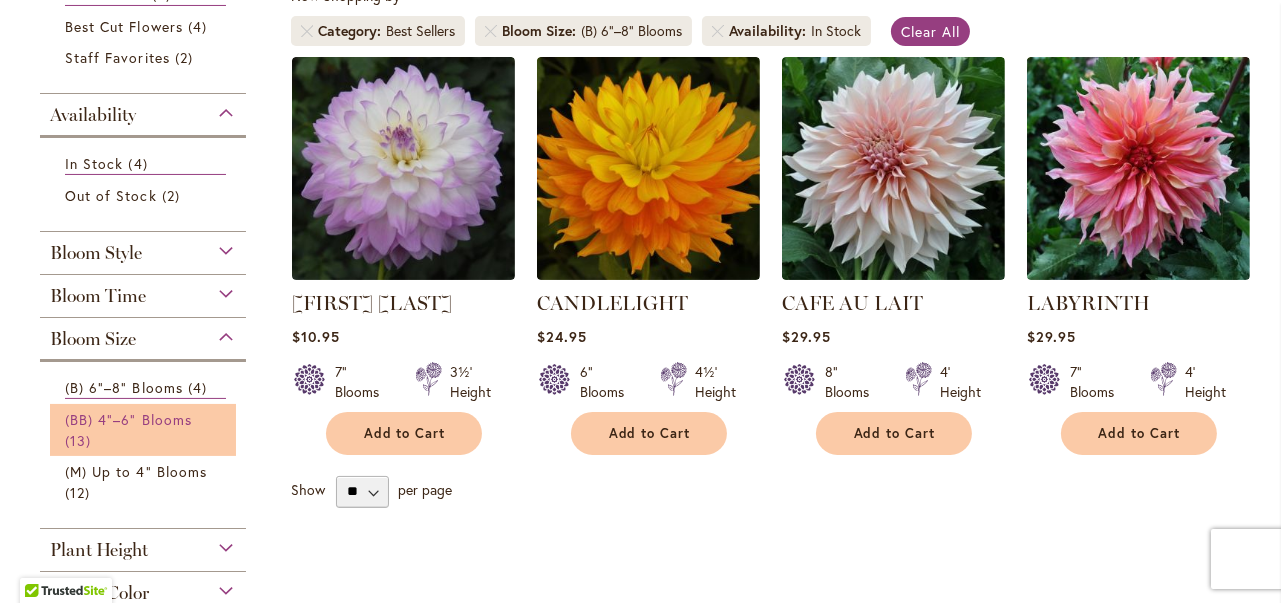 click on "(BB) 4"–6" Blooms" at bounding box center (128, 419) 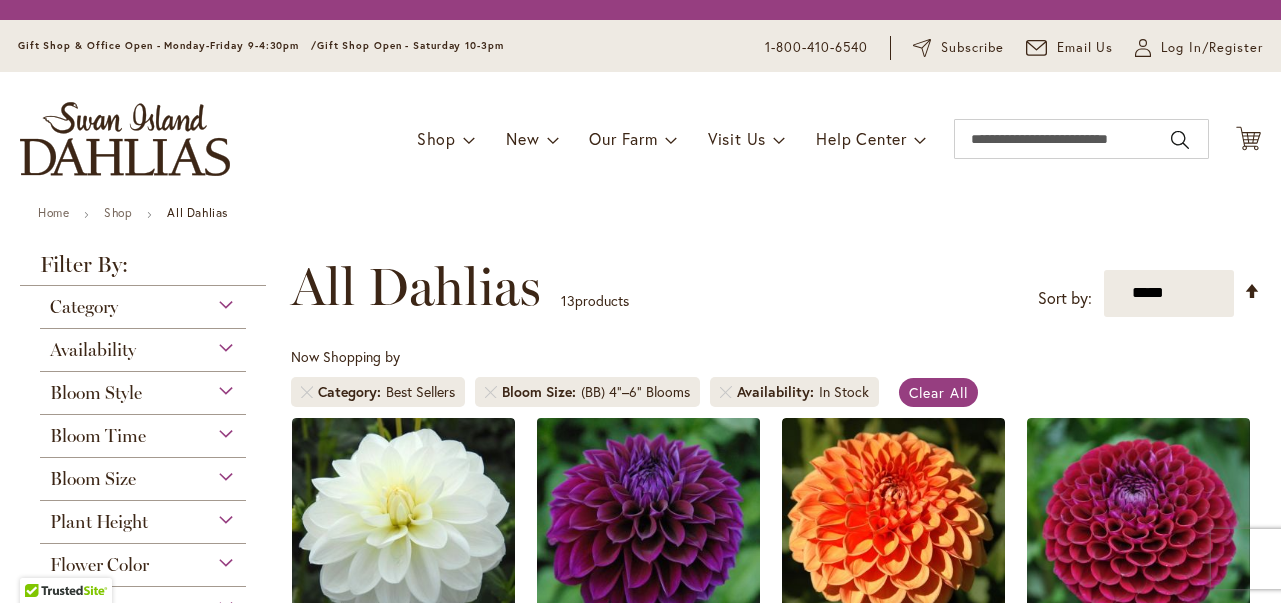 scroll, scrollTop: 0, scrollLeft: 0, axis: both 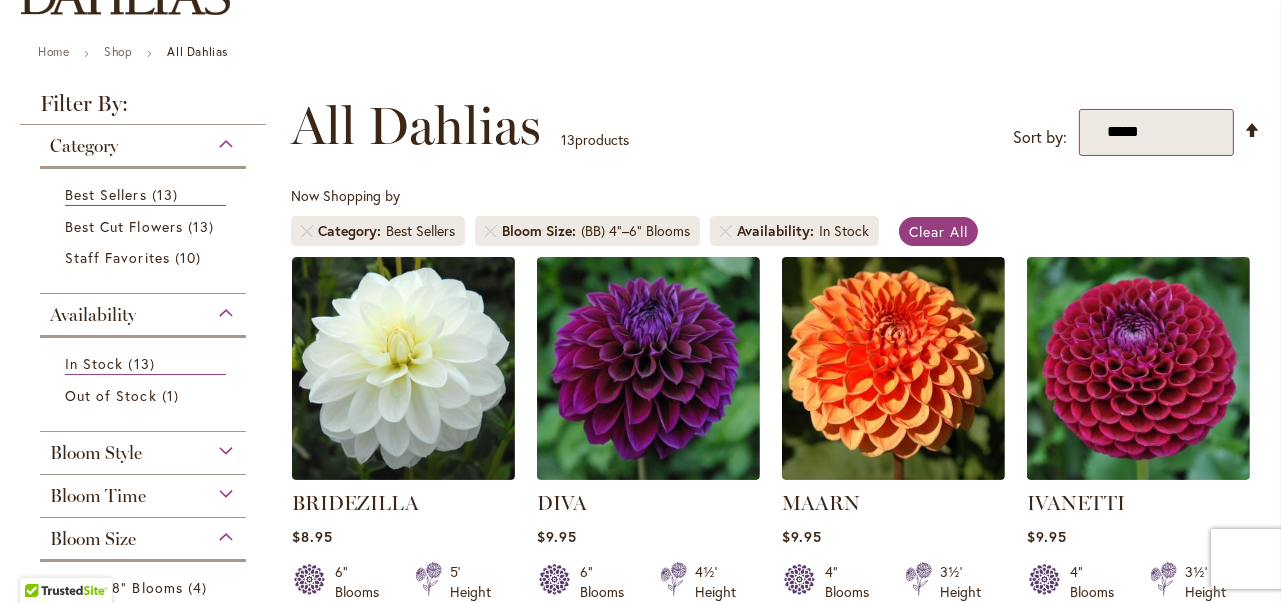click on "**********" at bounding box center (1156, 132) 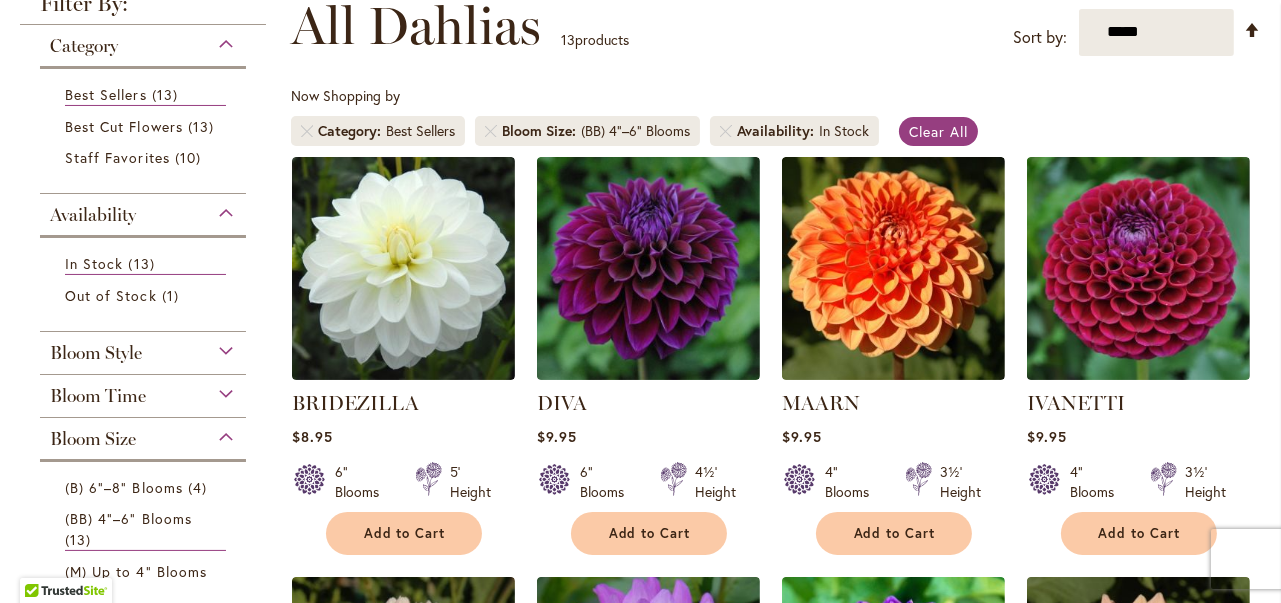 scroll, scrollTop: 0, scrollLeft: 0, axis: both 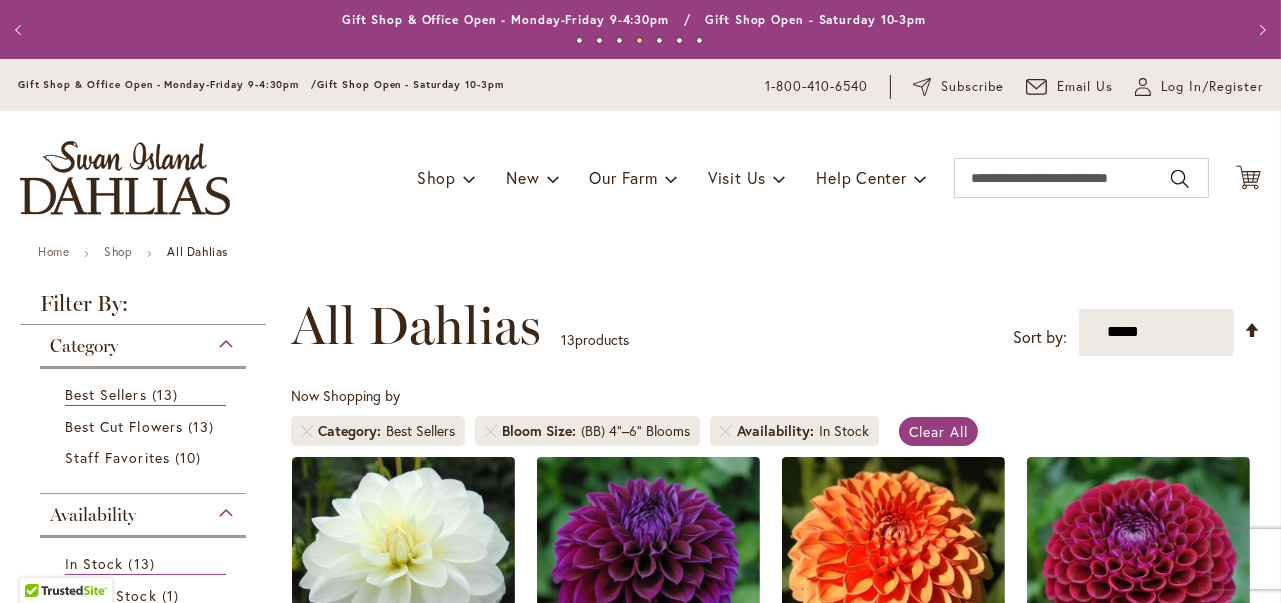 click on "Category" at bounding box center [84, 346] 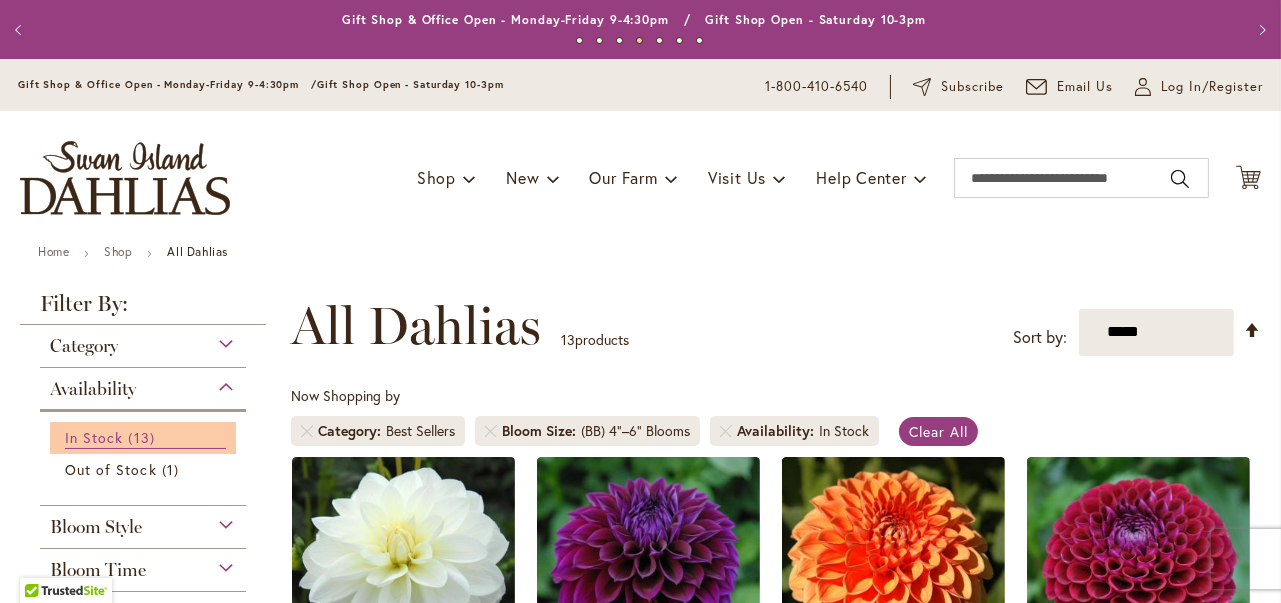 click on "In Stock" at bounding box center (94, 437) 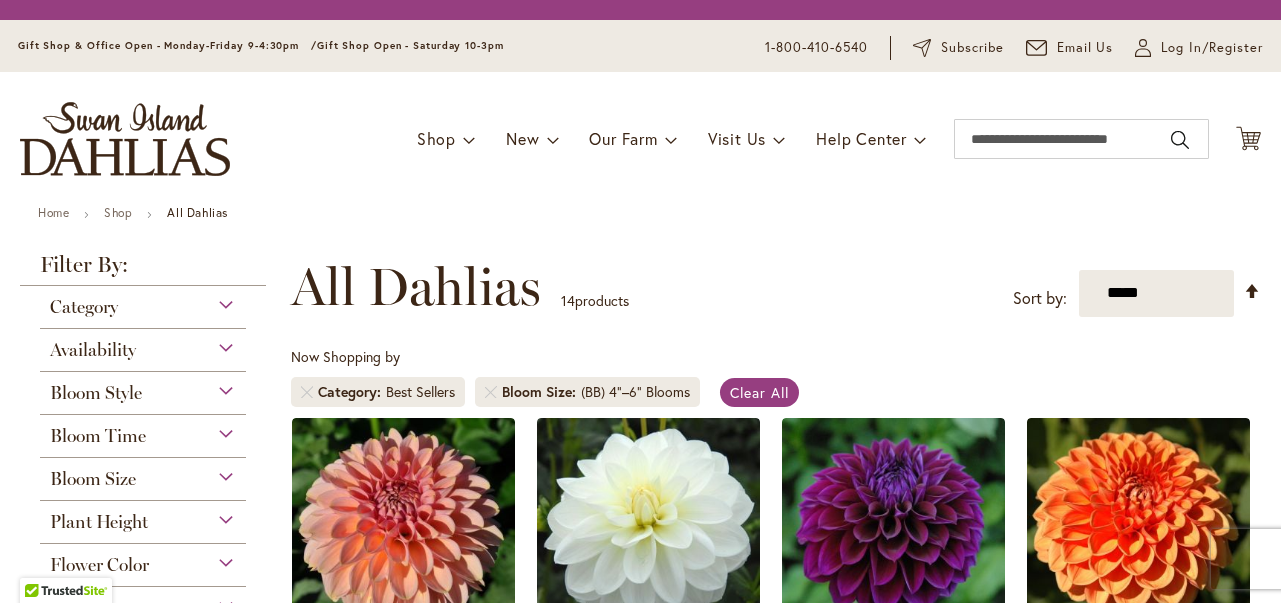 scroll, scrollTop: 0, scrollLeft: 0, axis: both 